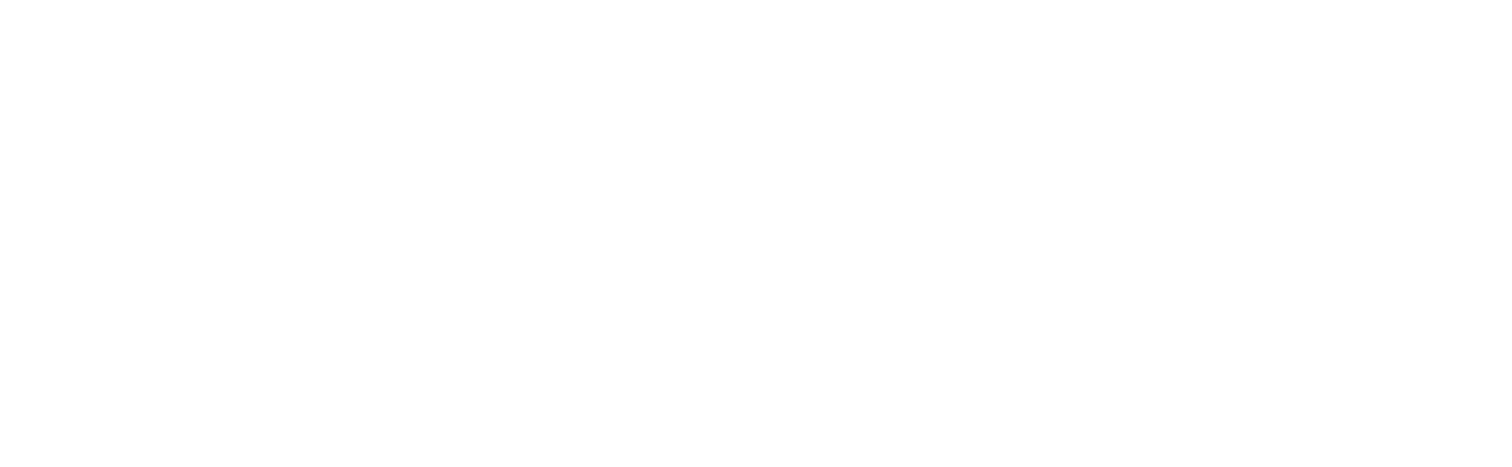 scroll, scrollTop: 0, scrollLeft: 0, axis: both 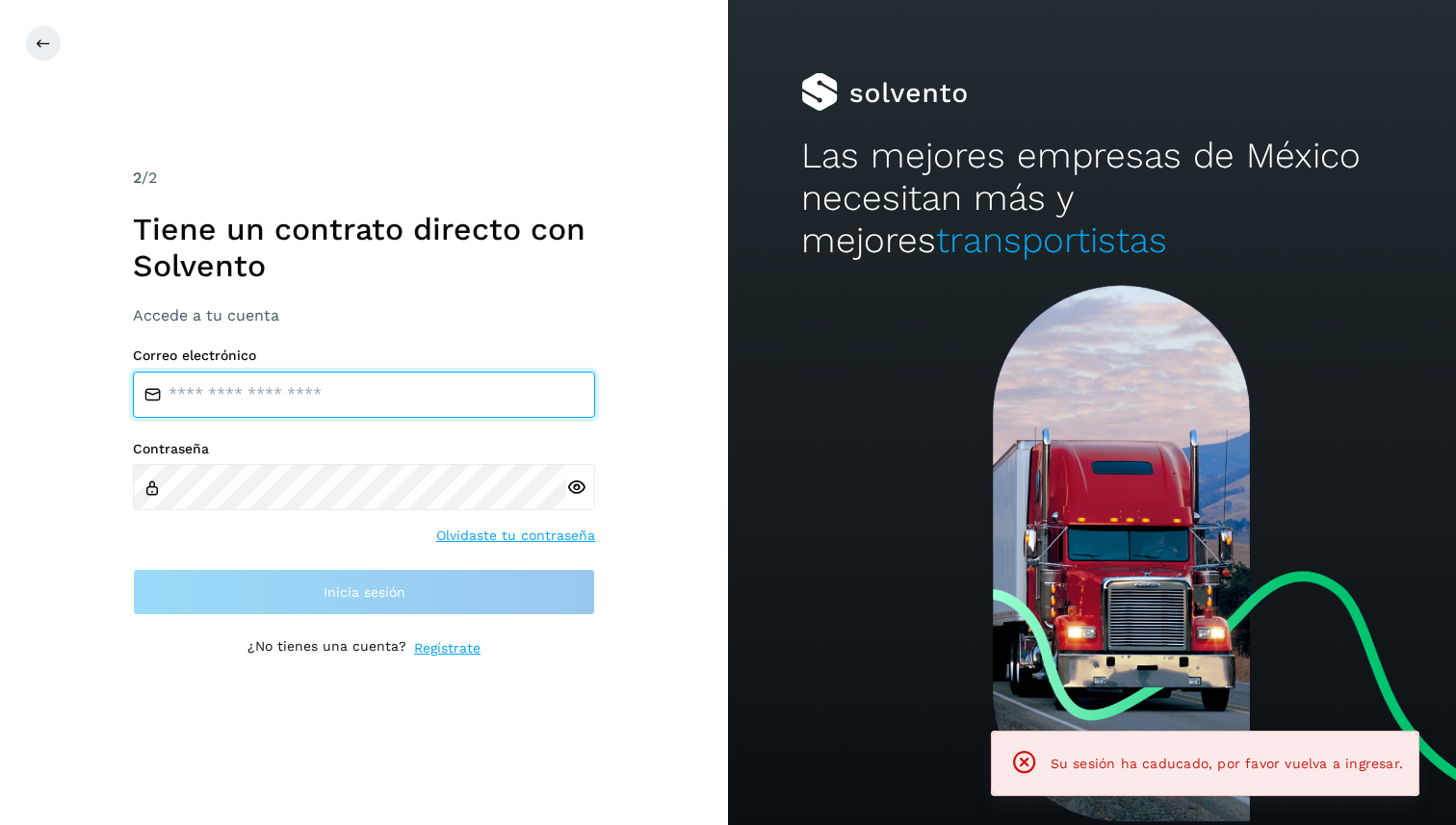 click at bounding box center [364, 395] 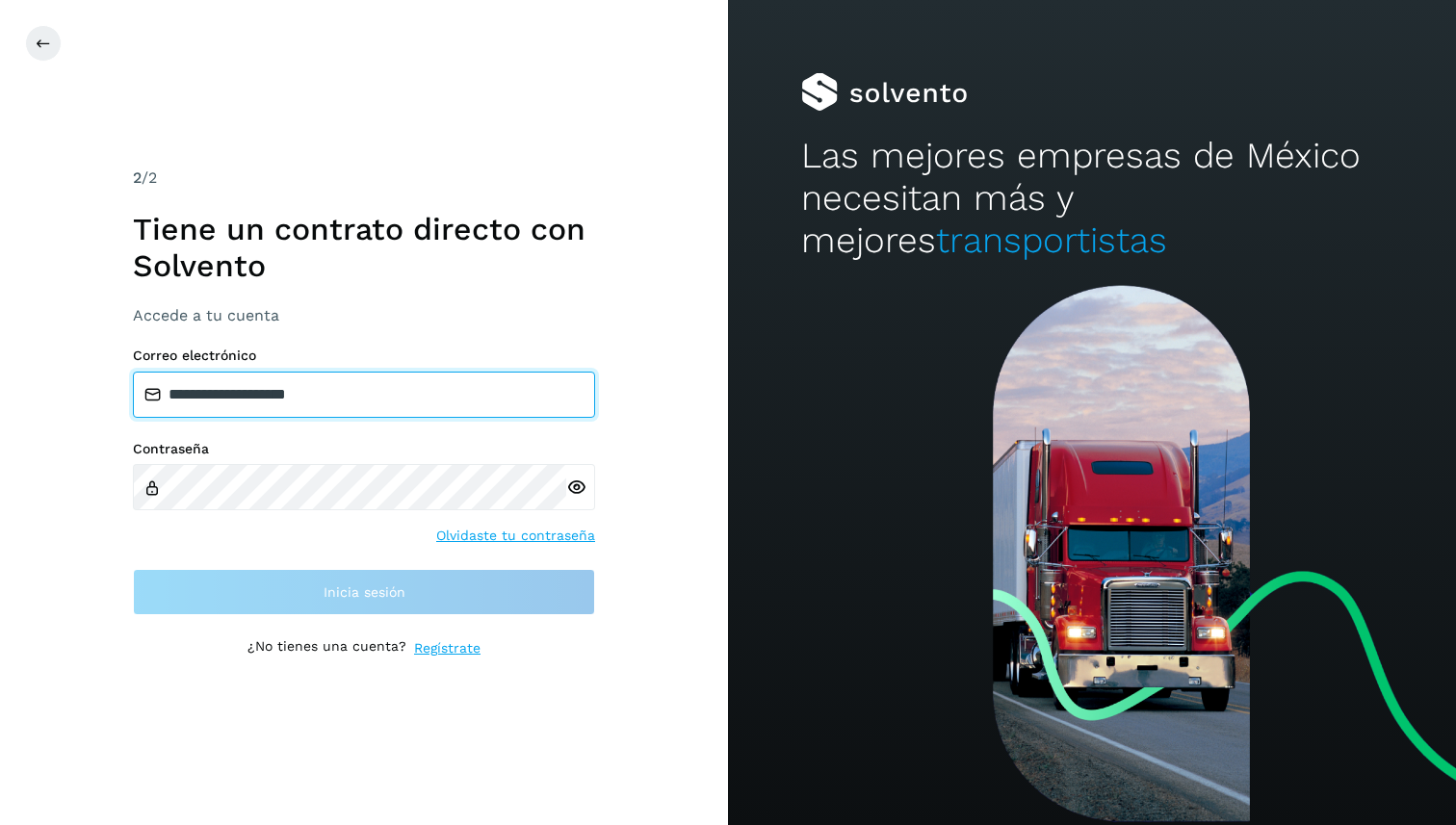 type on "**********" 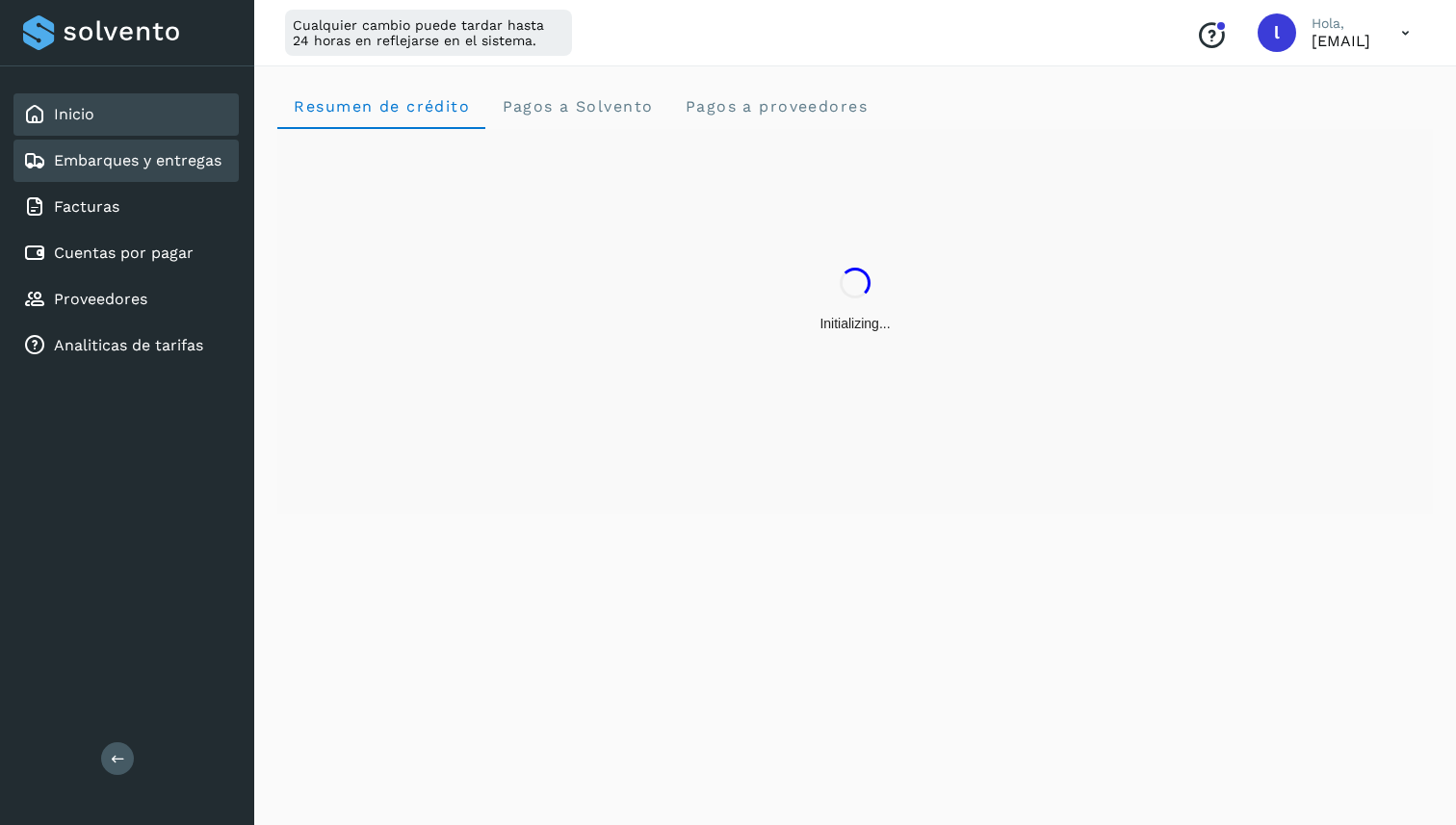 click on "Embarques y entregas" 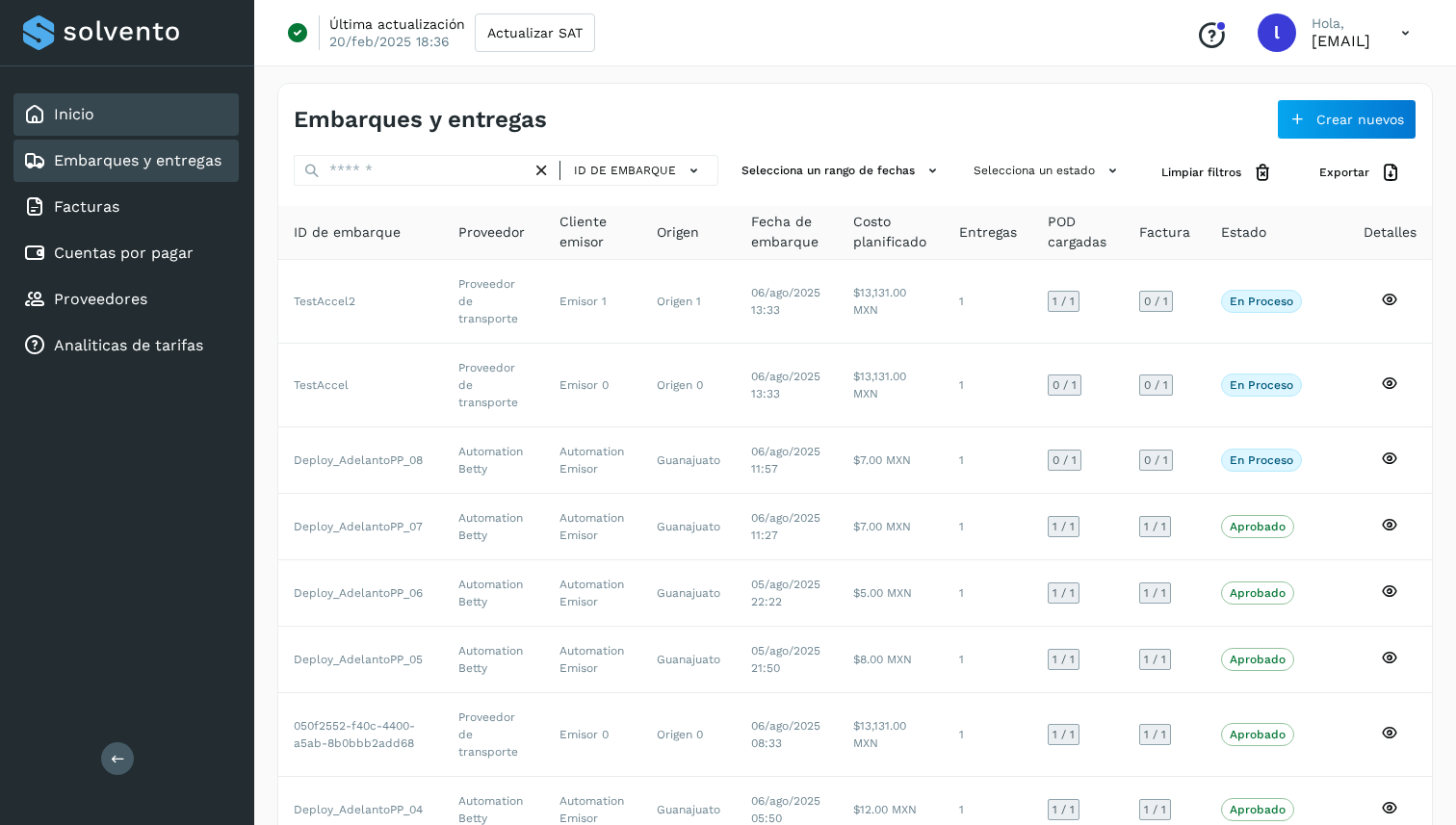 click on "Inicio" 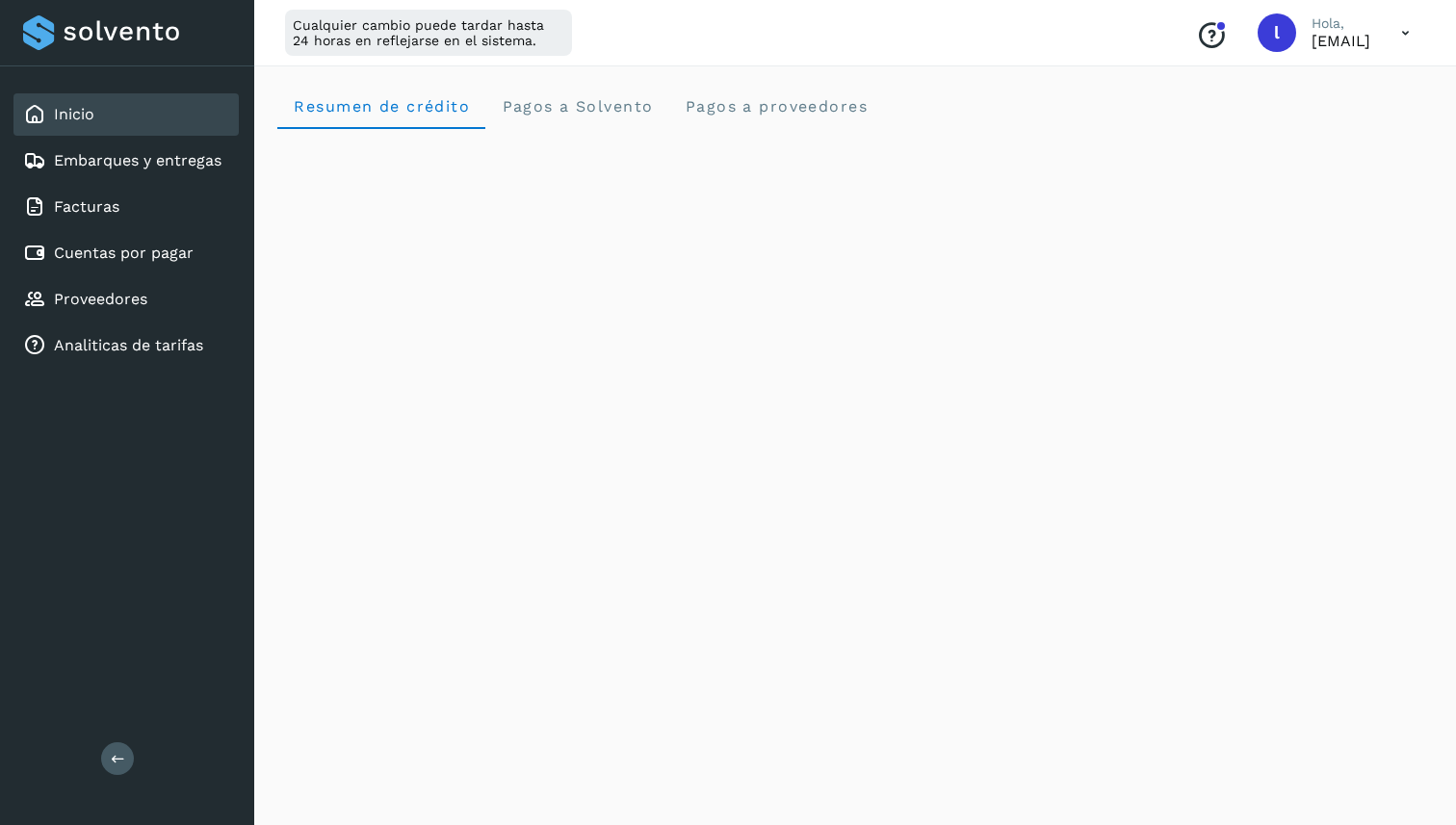 click at bounding box center [1405, 33] 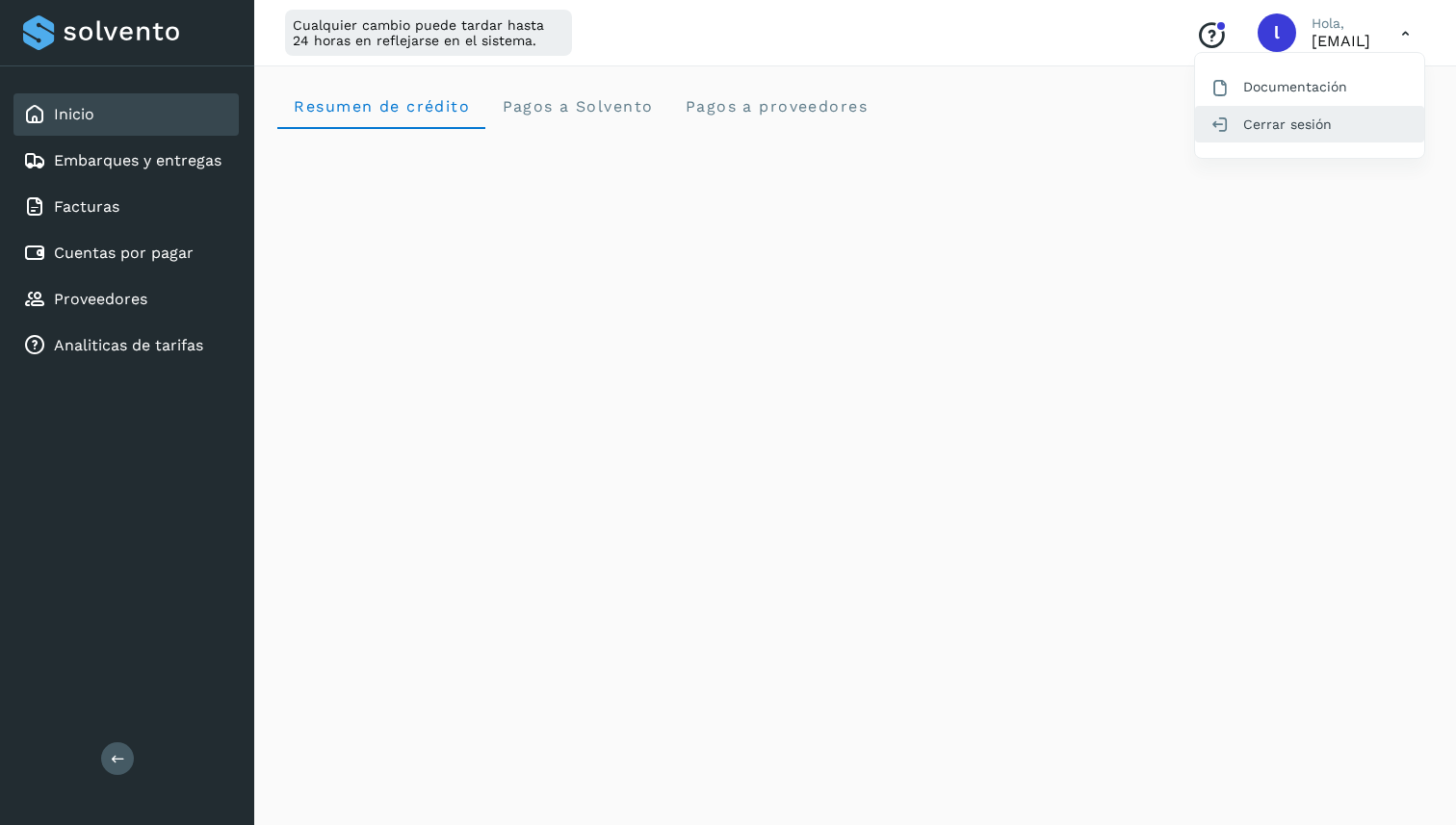 click on "Cerrar sesión" 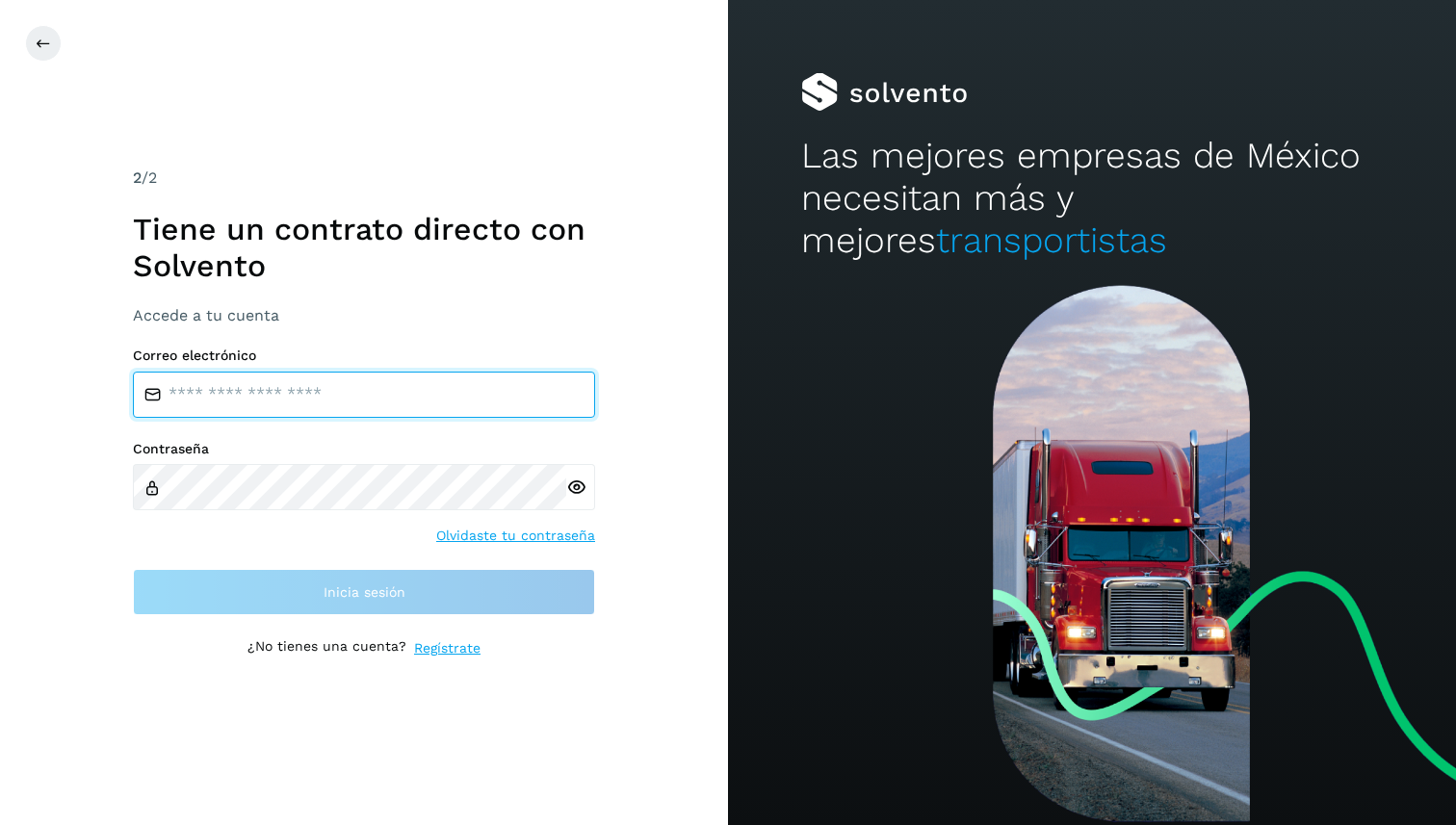 click at bounding box center (364, 395) 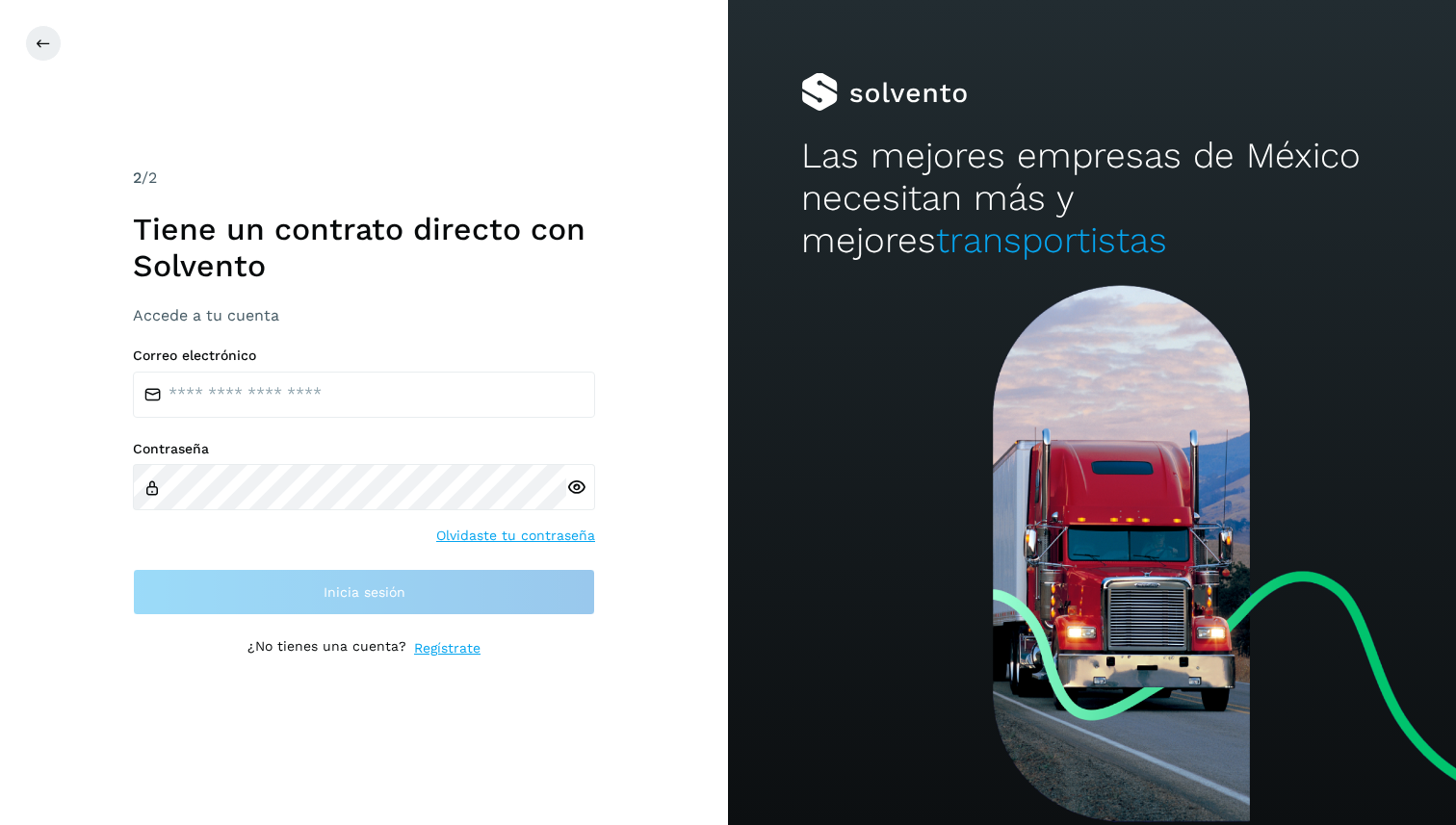 click on "Tiene un contrato directo con Solvento" at bounding box center (364, 247) 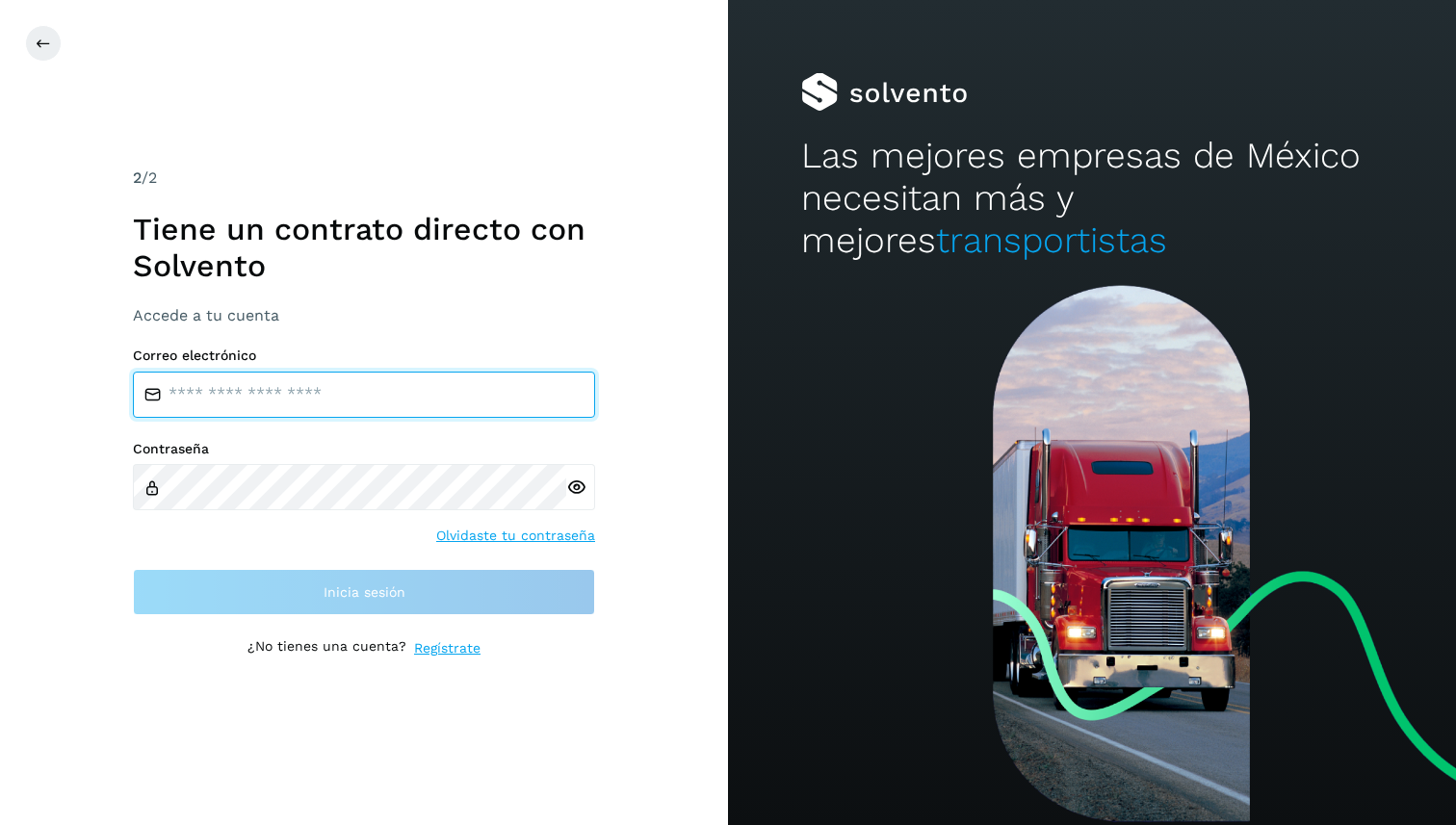 click on "Correo electrónico" at bounding box center (364, 382) 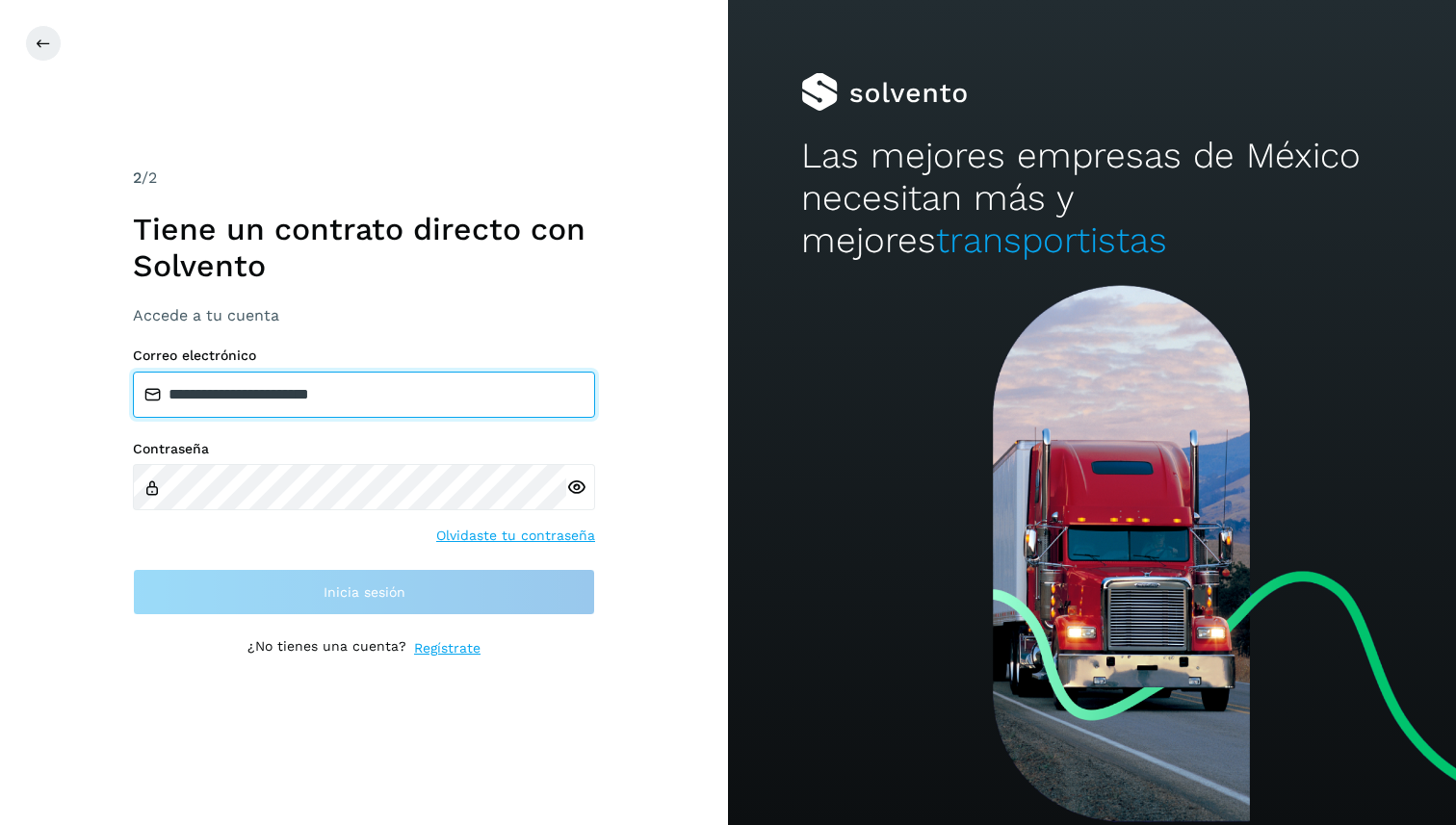 type on "**********" 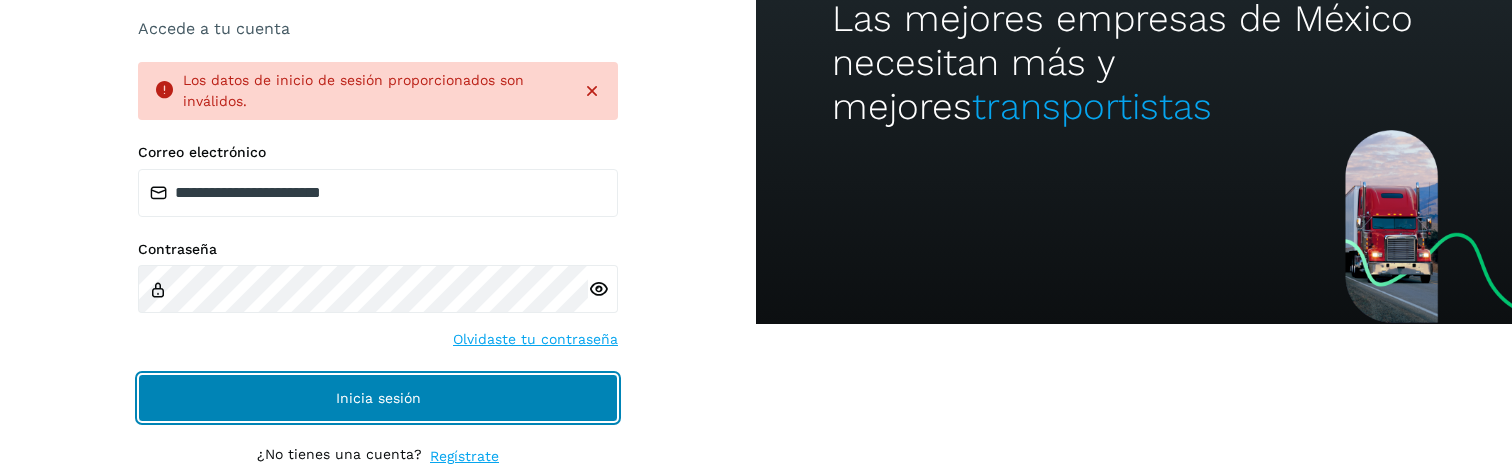 click on "Inicia sesión" 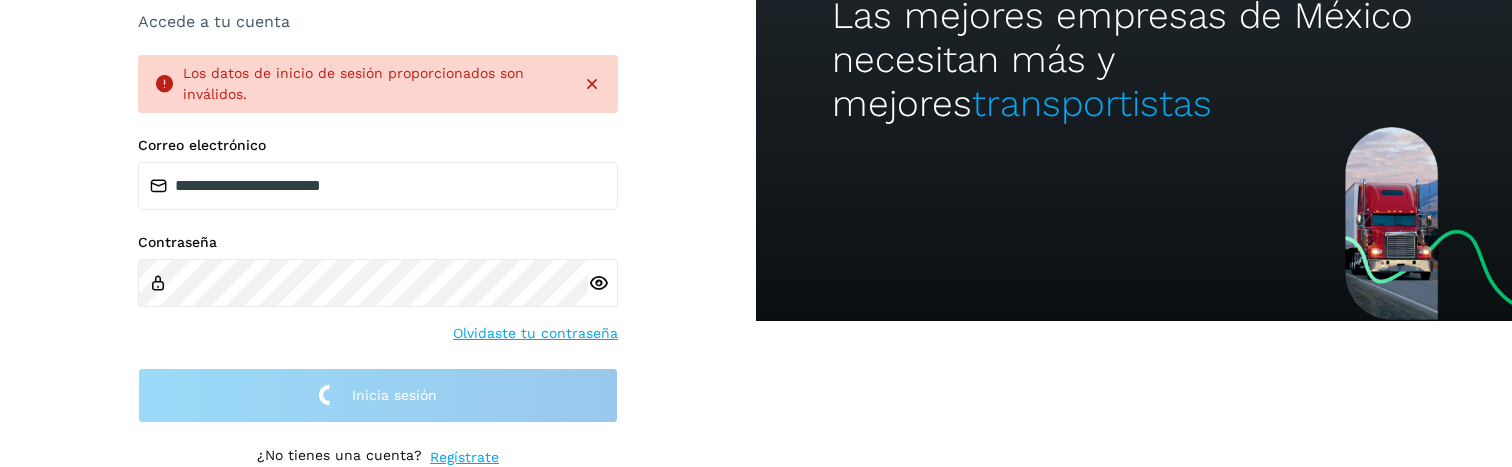 scroll, scrollTop: 143, scrollLeft: 0, axis: vertical 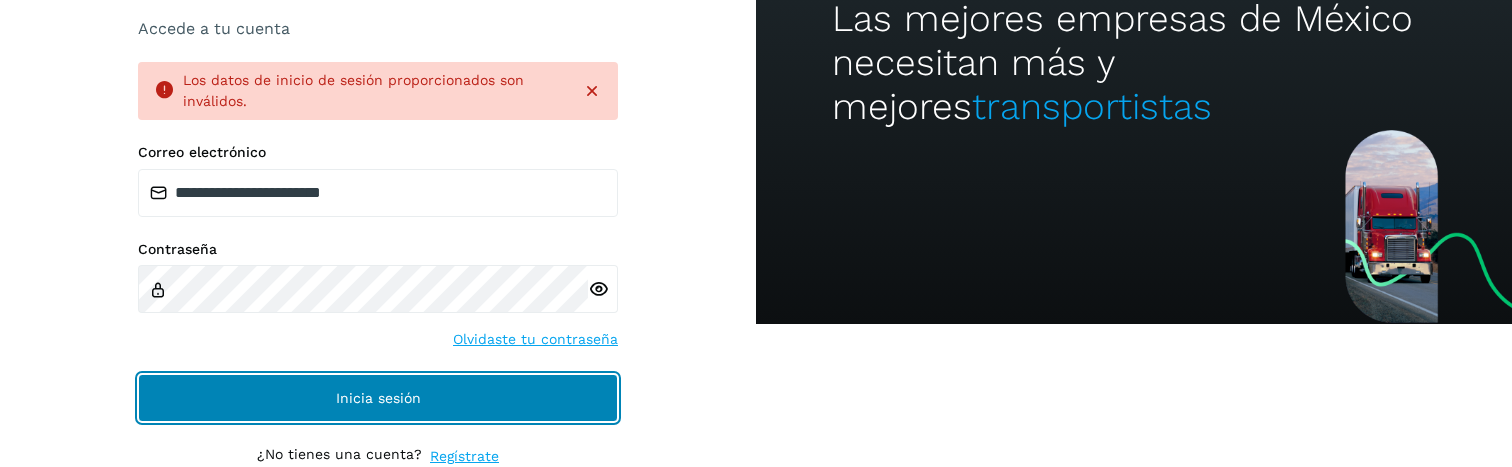 click on "Inicia sesión" at bounding box center [378, 398] 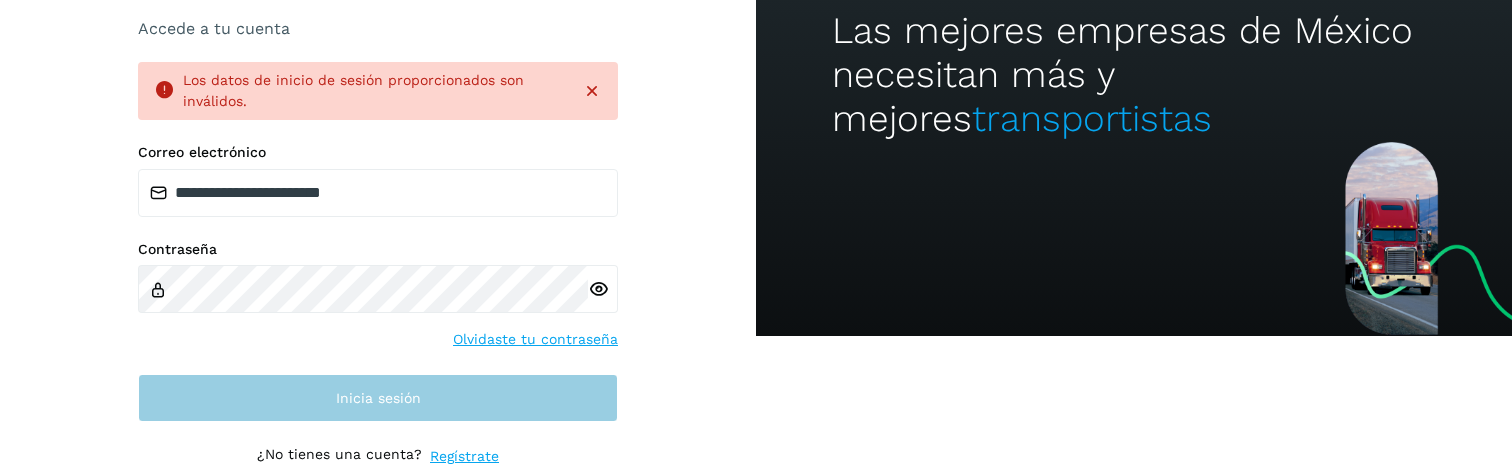 scroll, scrollTop: 92, scrollLeft: 0, axis: vertical 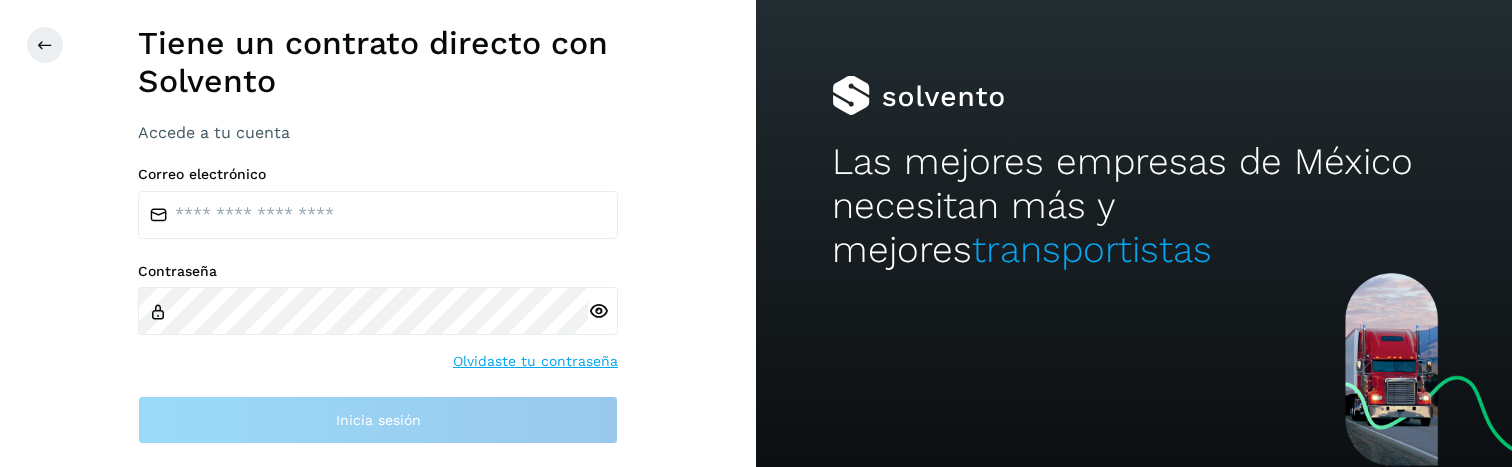 click on "Correo electrónico  Contraseña  Olvidaste tu contraseña Inicia sesión" at bounding box center (378, 305) 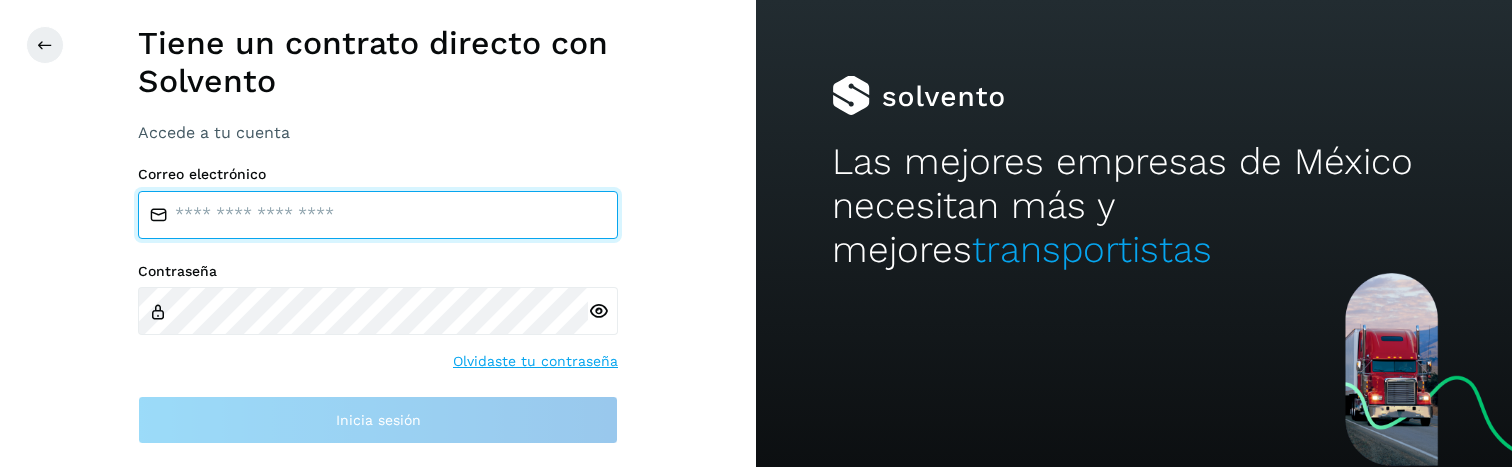click at bounding box center (378, 215) 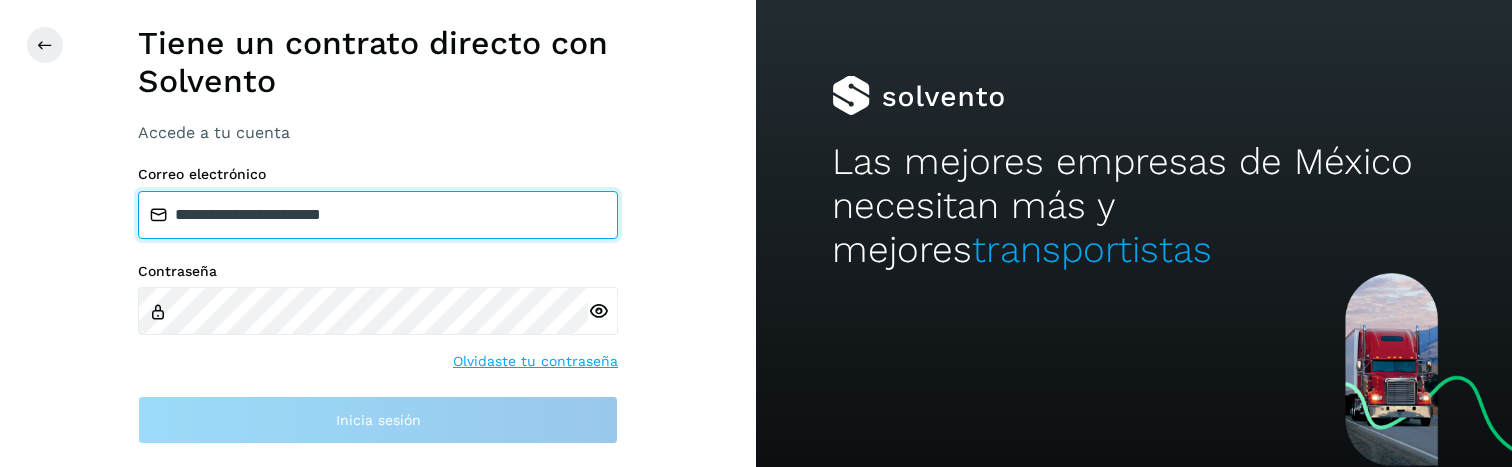 type on "**********" 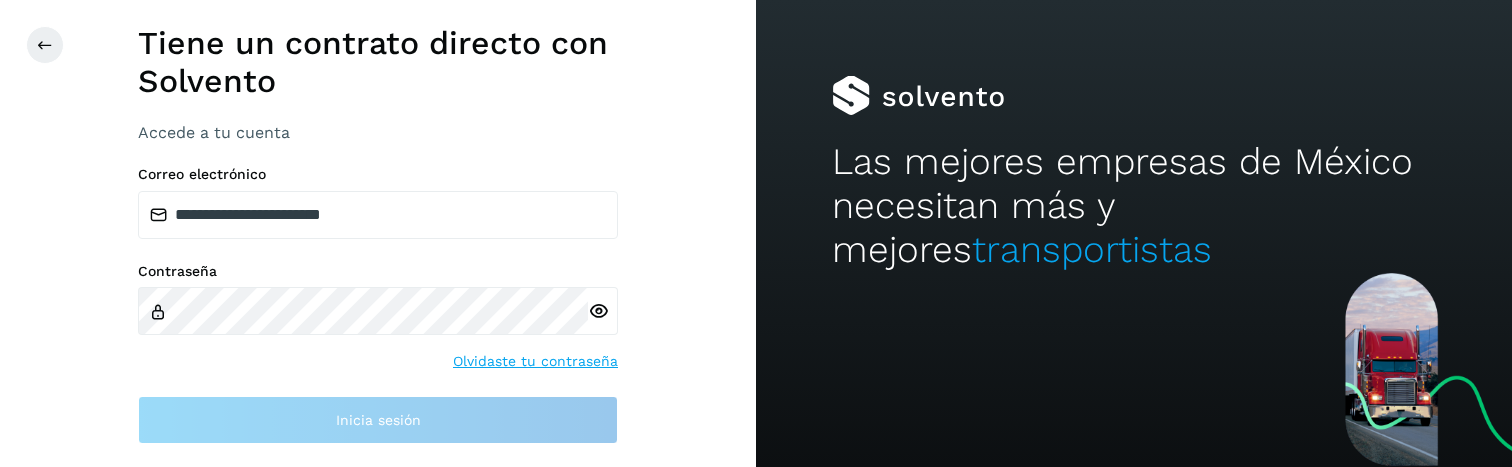 click on "**********" at bounding box center [378, 305] 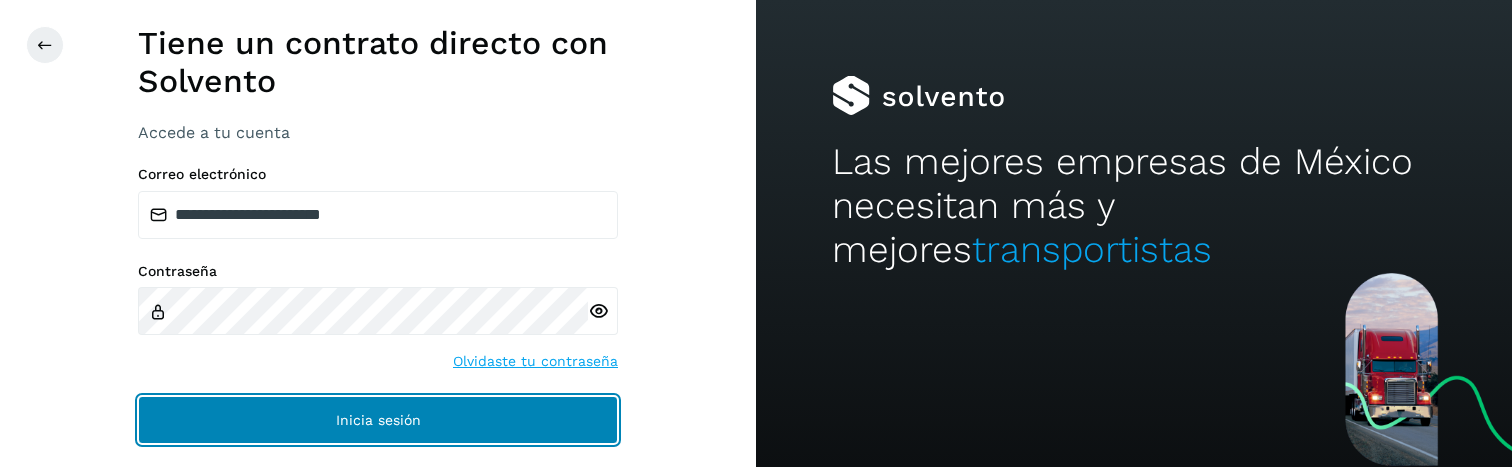 click on "Inicia sesión" at bounding box center (378, 420) 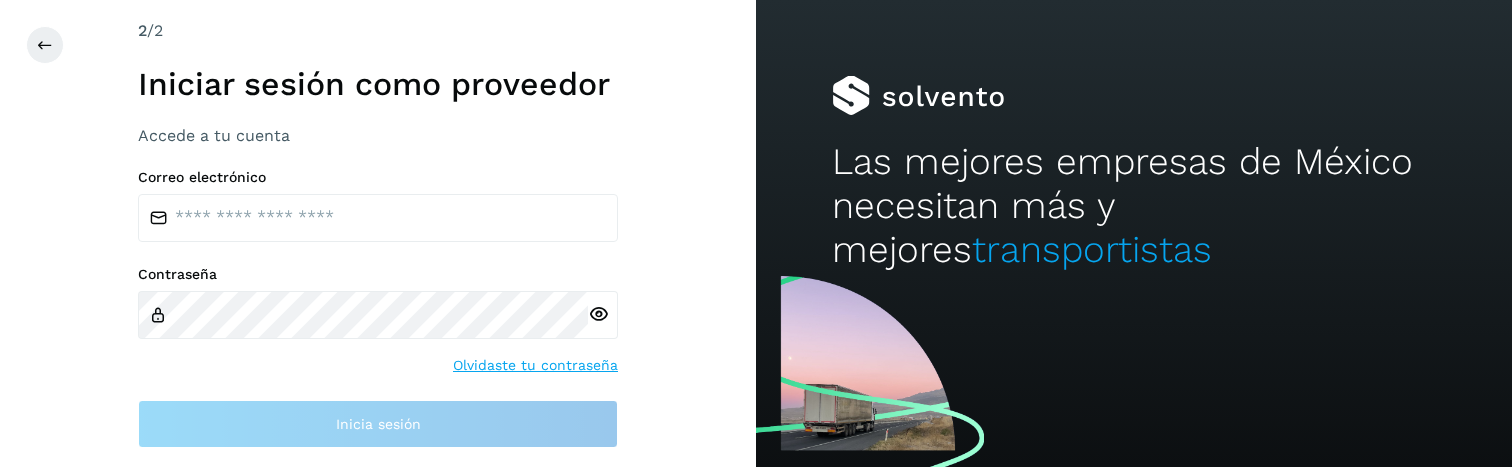 scroll, scrollTop: 0, scrollLeft: 0, axis: both 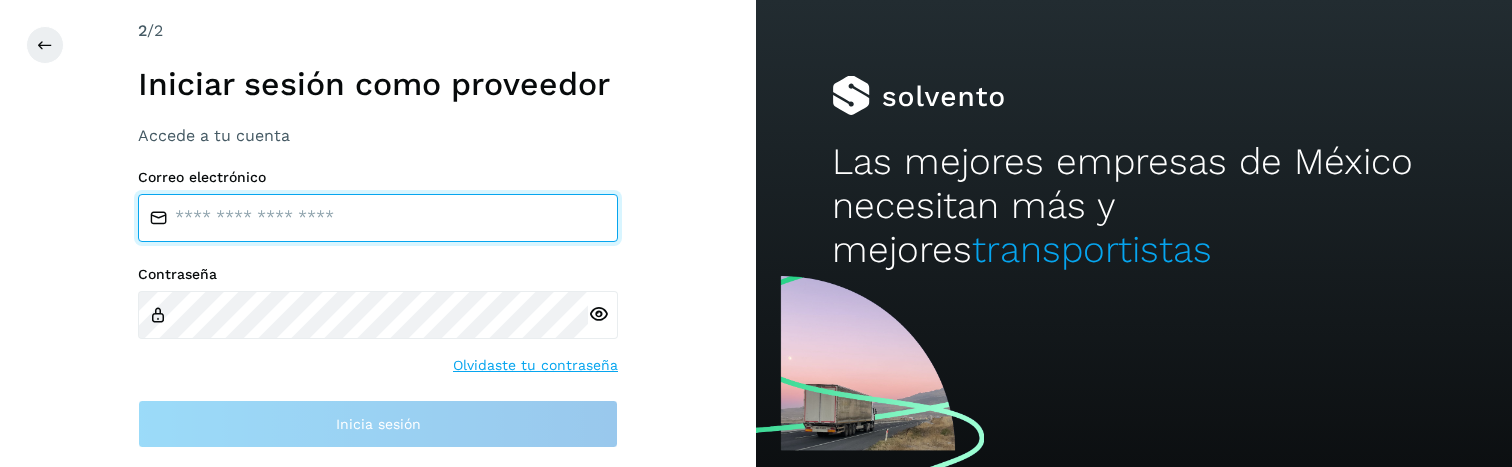click at bounding box center [378, 218] 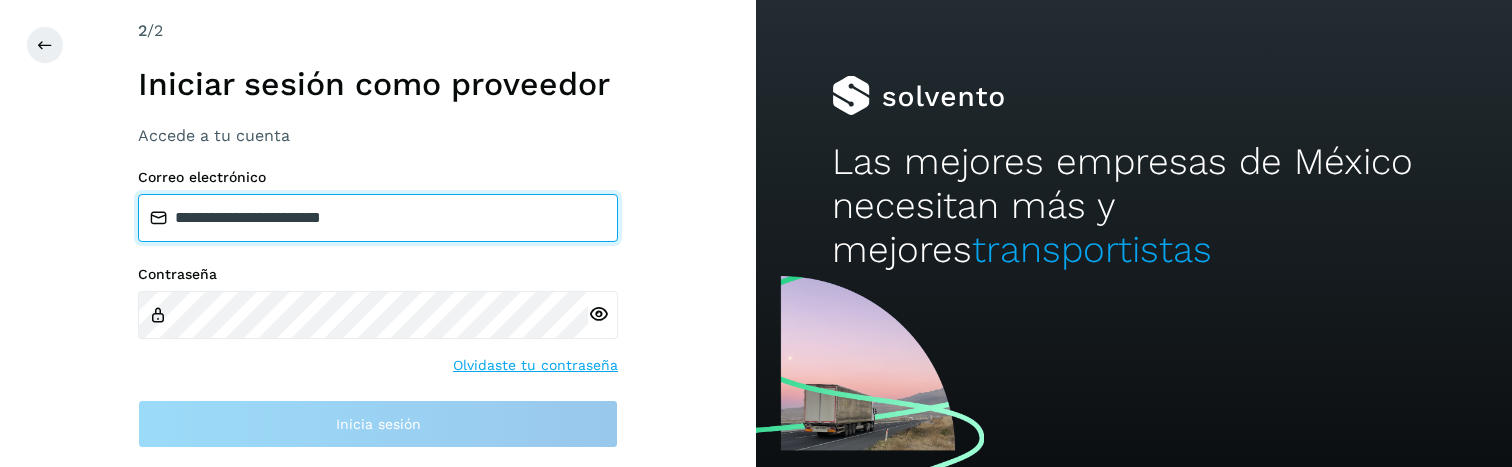type on "**********" 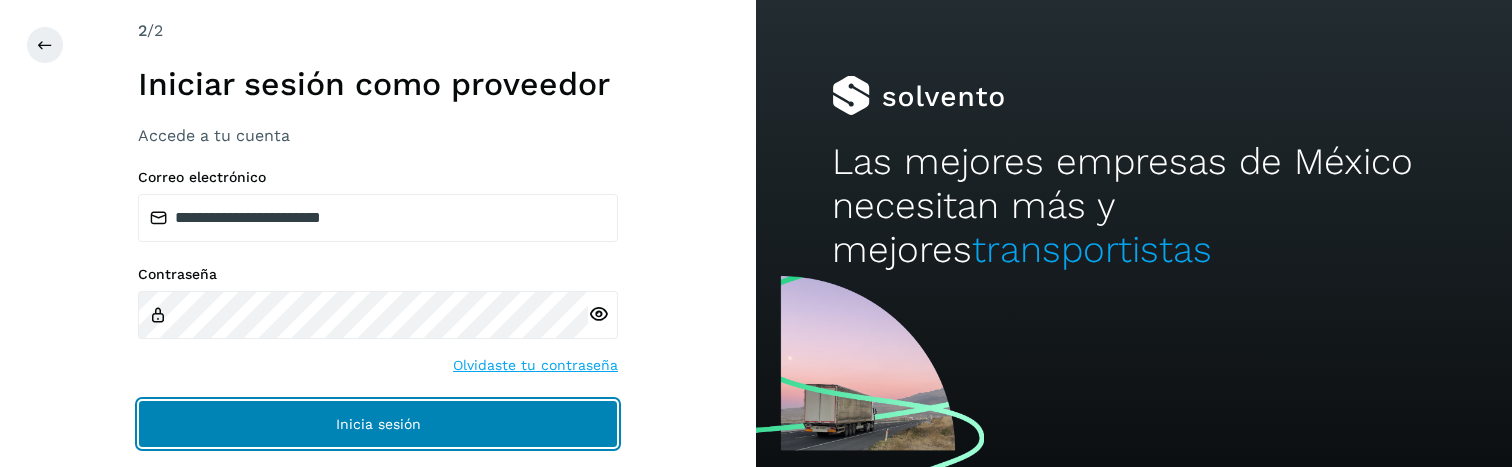 click on "Inicia sesión" 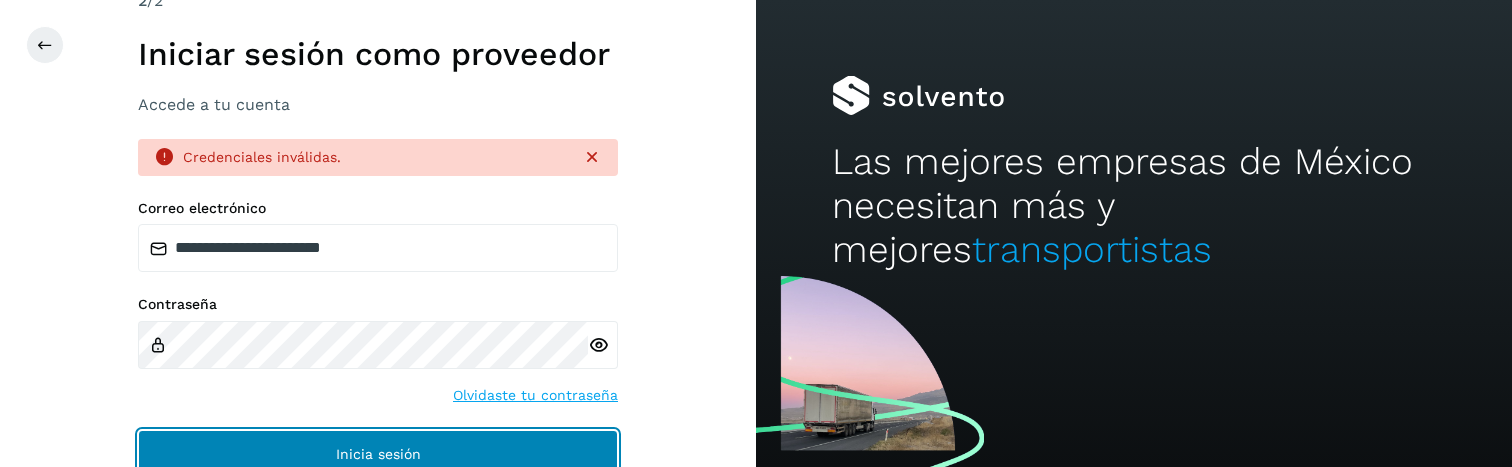 click on "Inicia sesión" 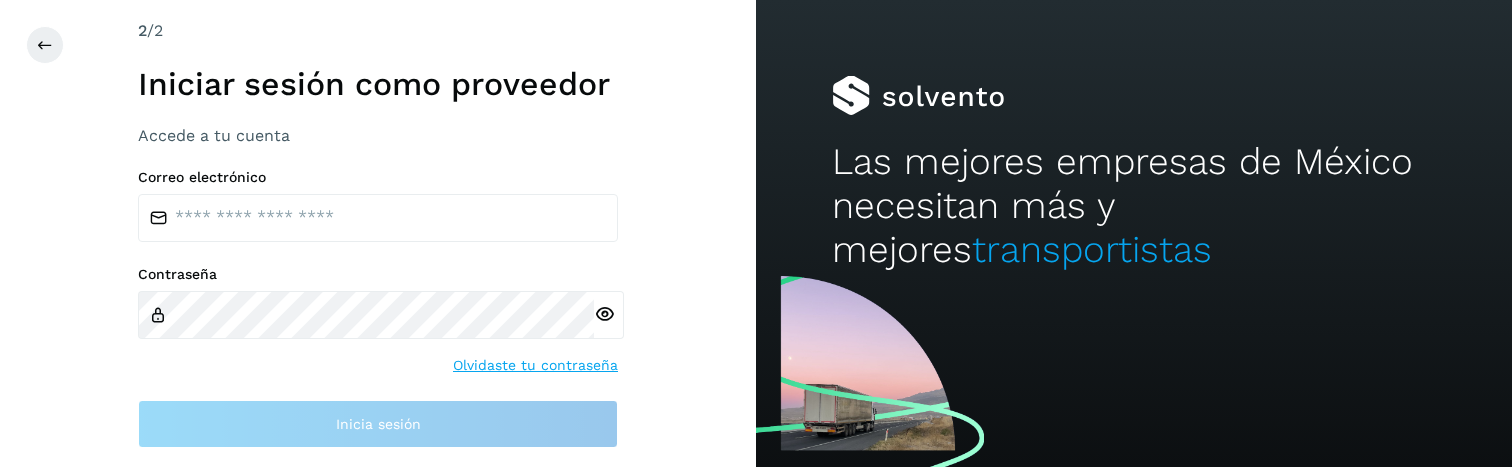 scroll, scrollTop: 0, scrollLeft: 0, axis: both 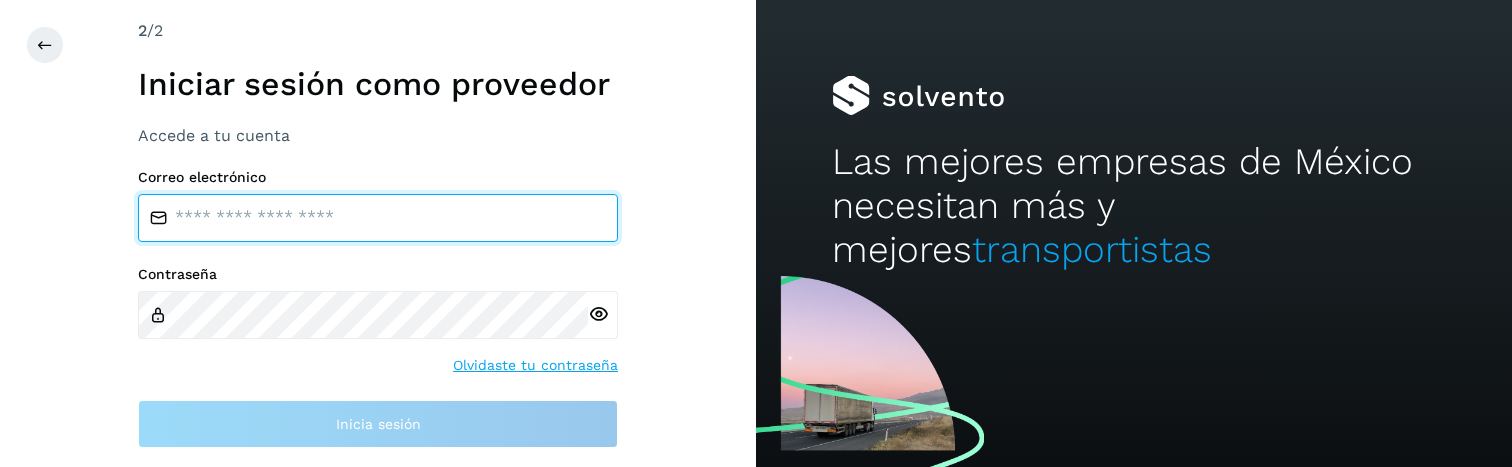 click at bounding box center [378, 218] 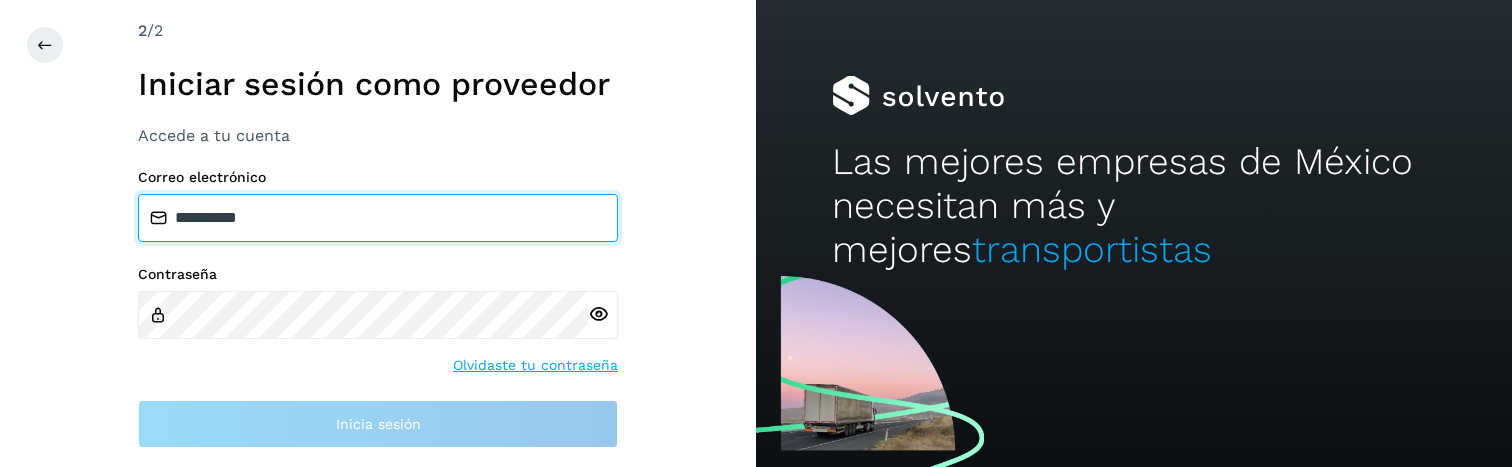 type on "**********" 